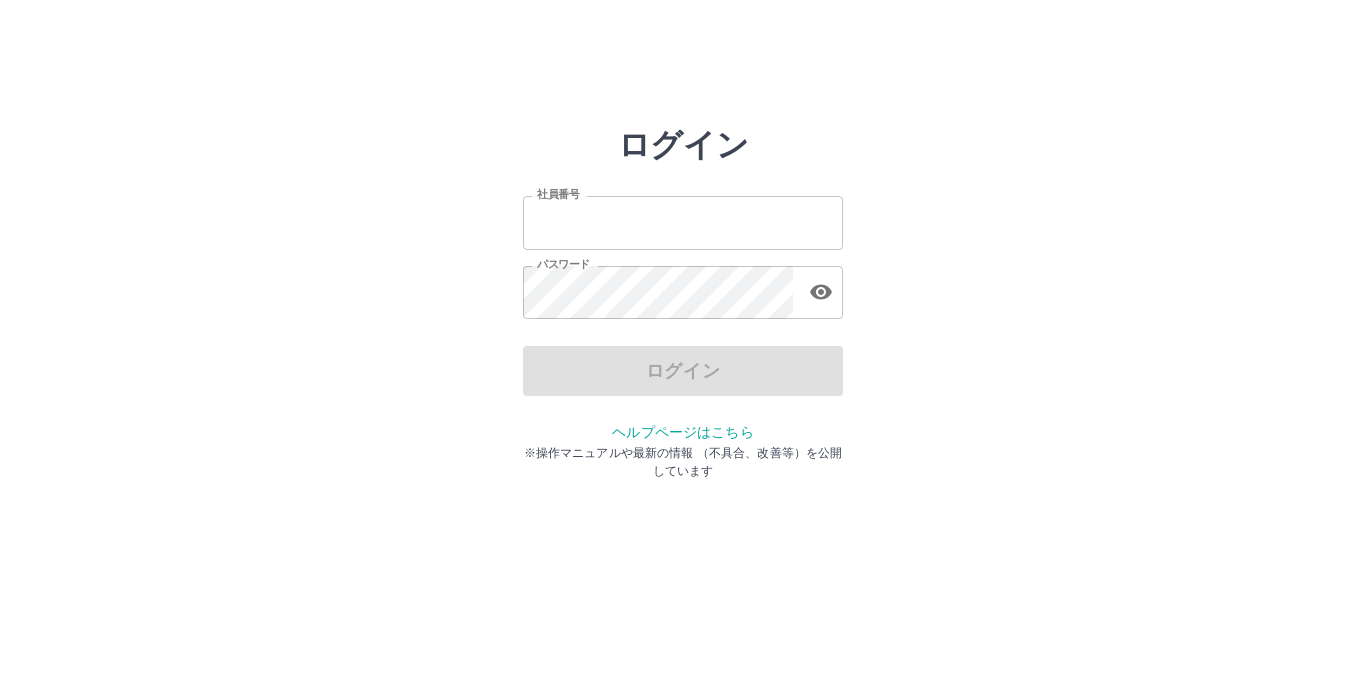 scroll, scrollTop: 0, scrollLeft: 0, axis: both 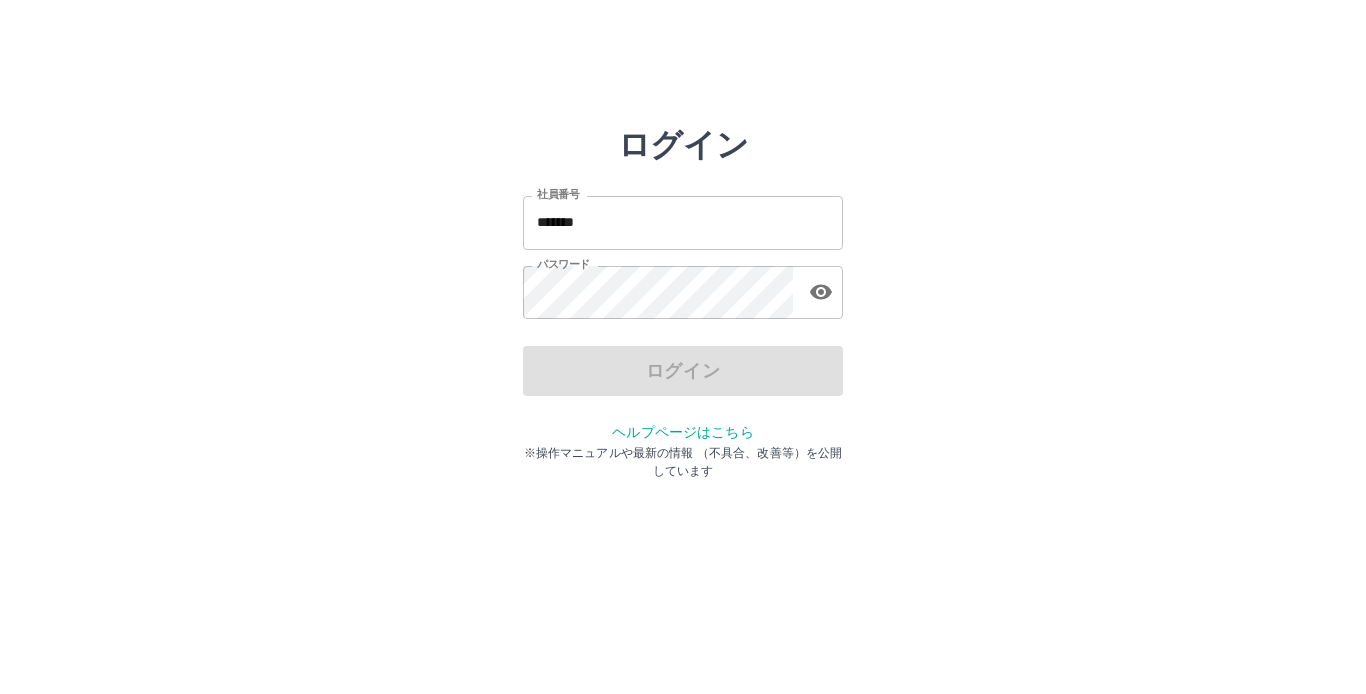 click on "*******" at bounding box center [683, 222] 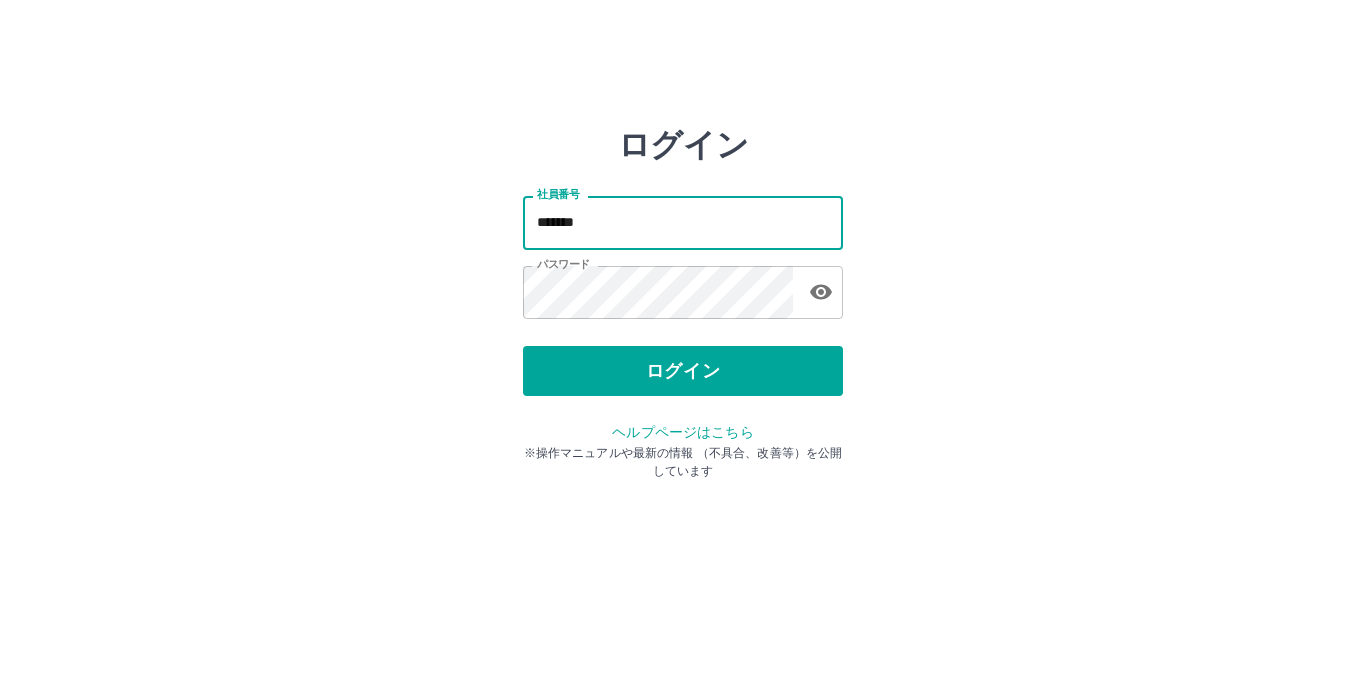 type on "*******" 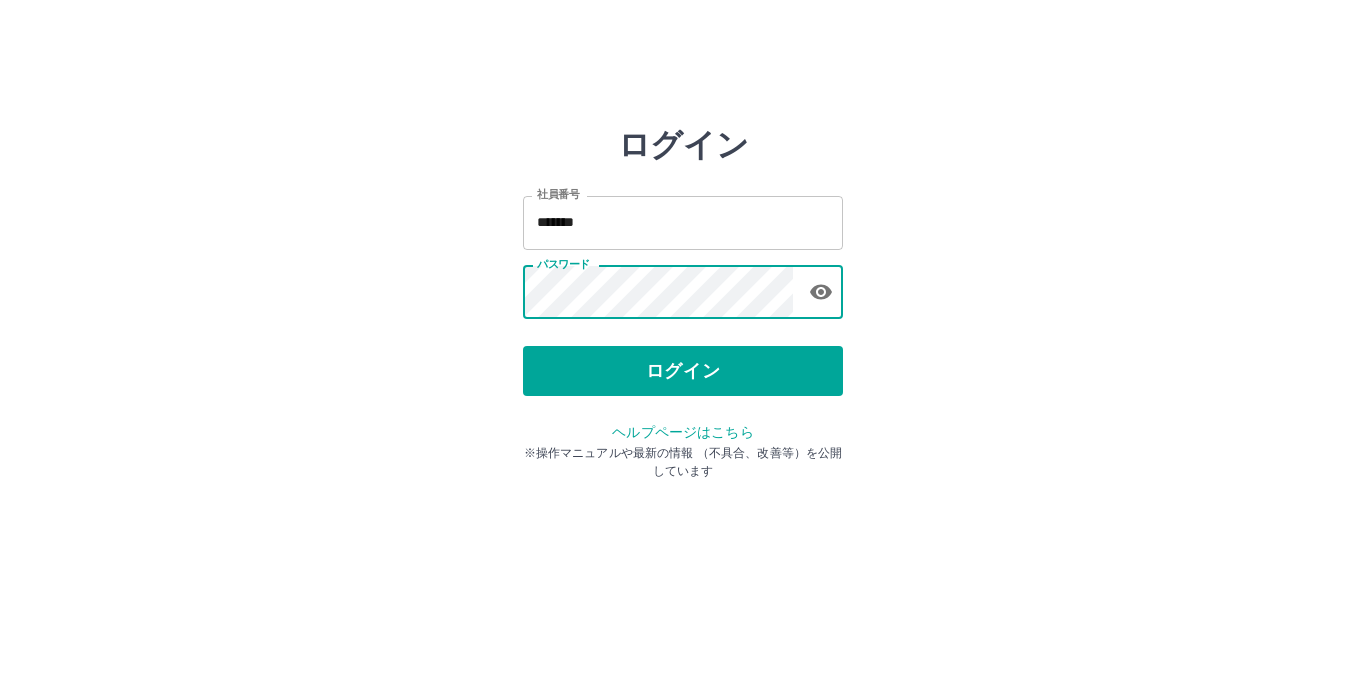 click on "ログイン" at bounding box center (683, 371) 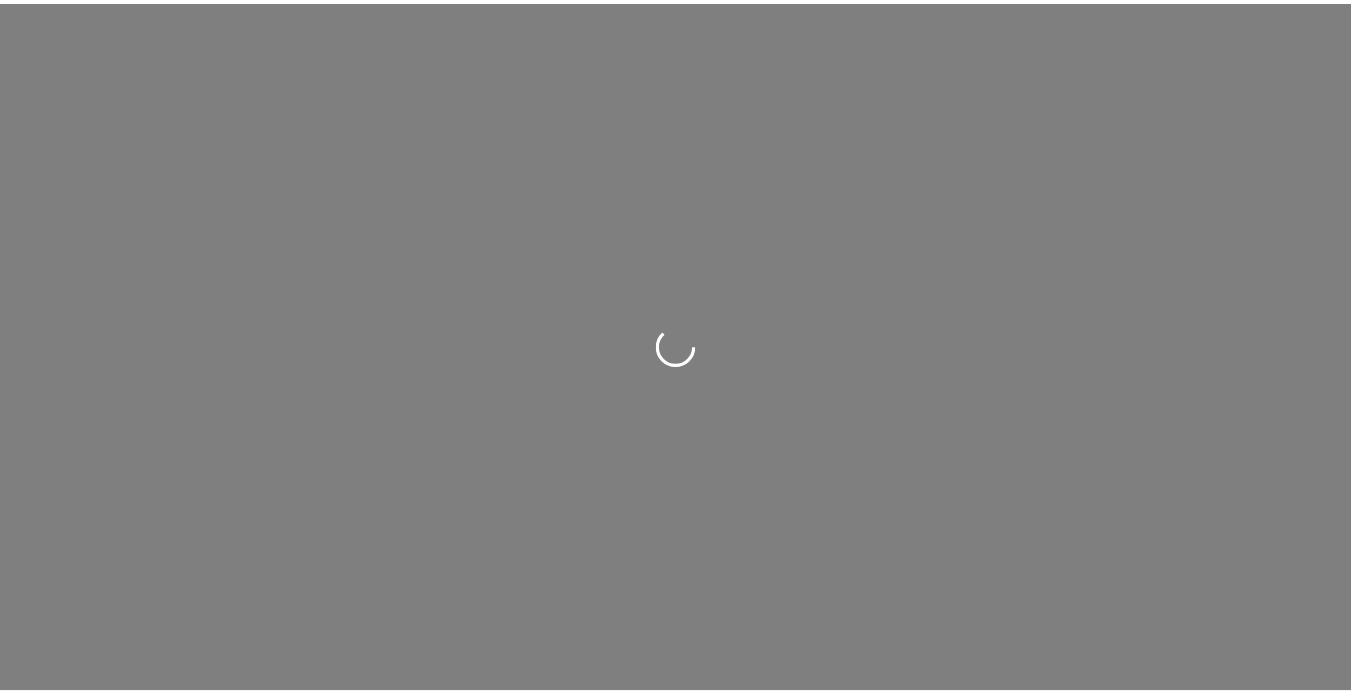 scroll, scrollTop: 0, scrollLeft: 0, axis: both 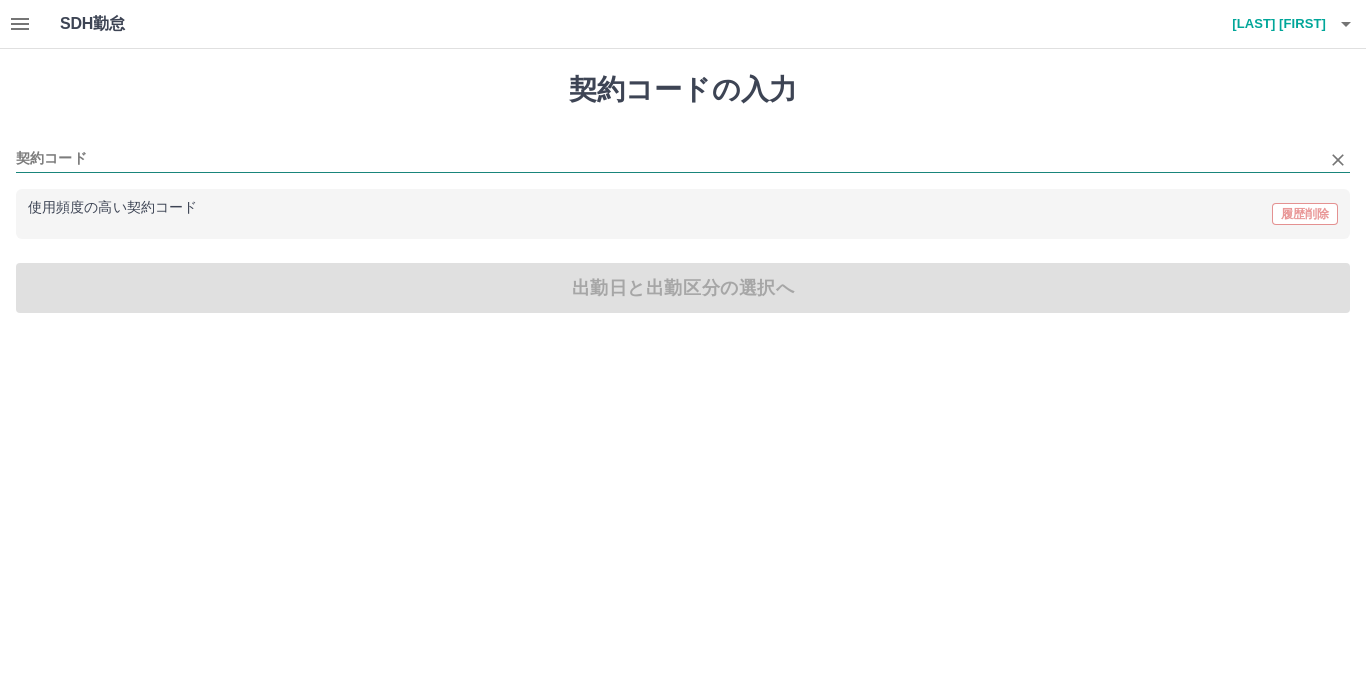 click on "契約コード" at bounding box center (668, 159) 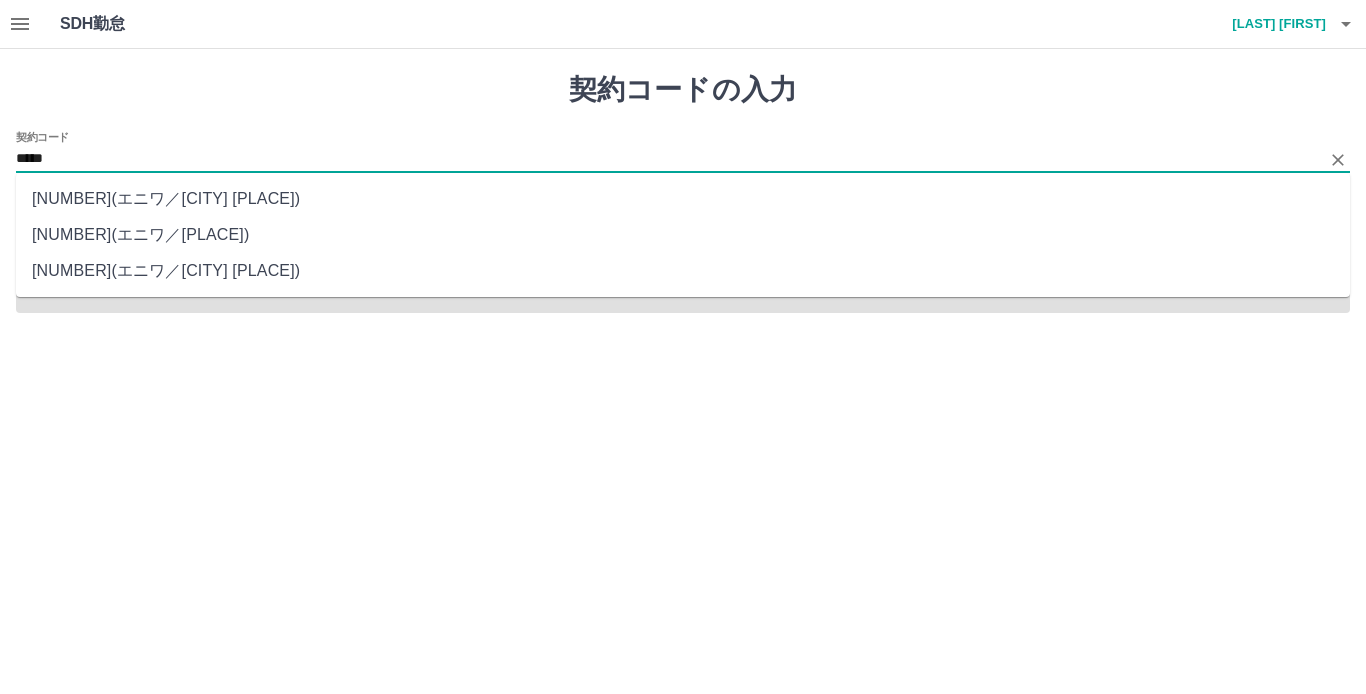 click on "[NUMBER] ( [PLACE] / [PLACE] )" at bounding box center (683, 235) 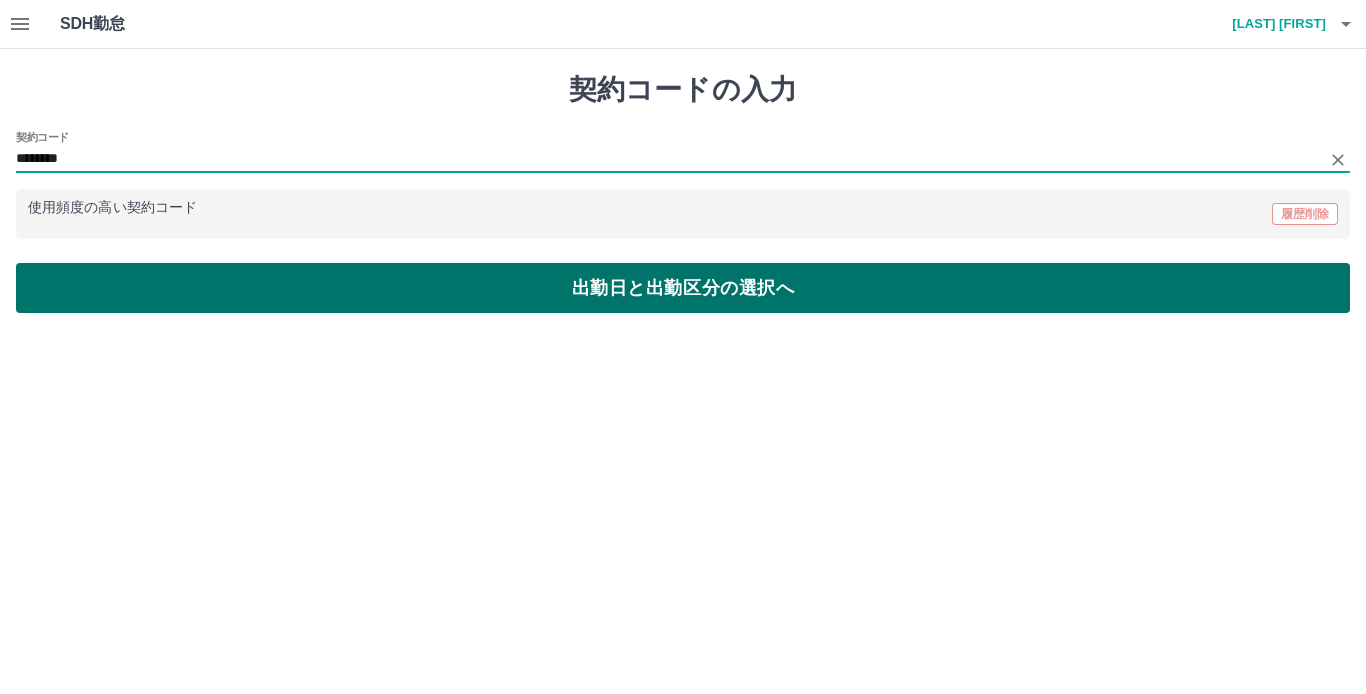 type on "********" 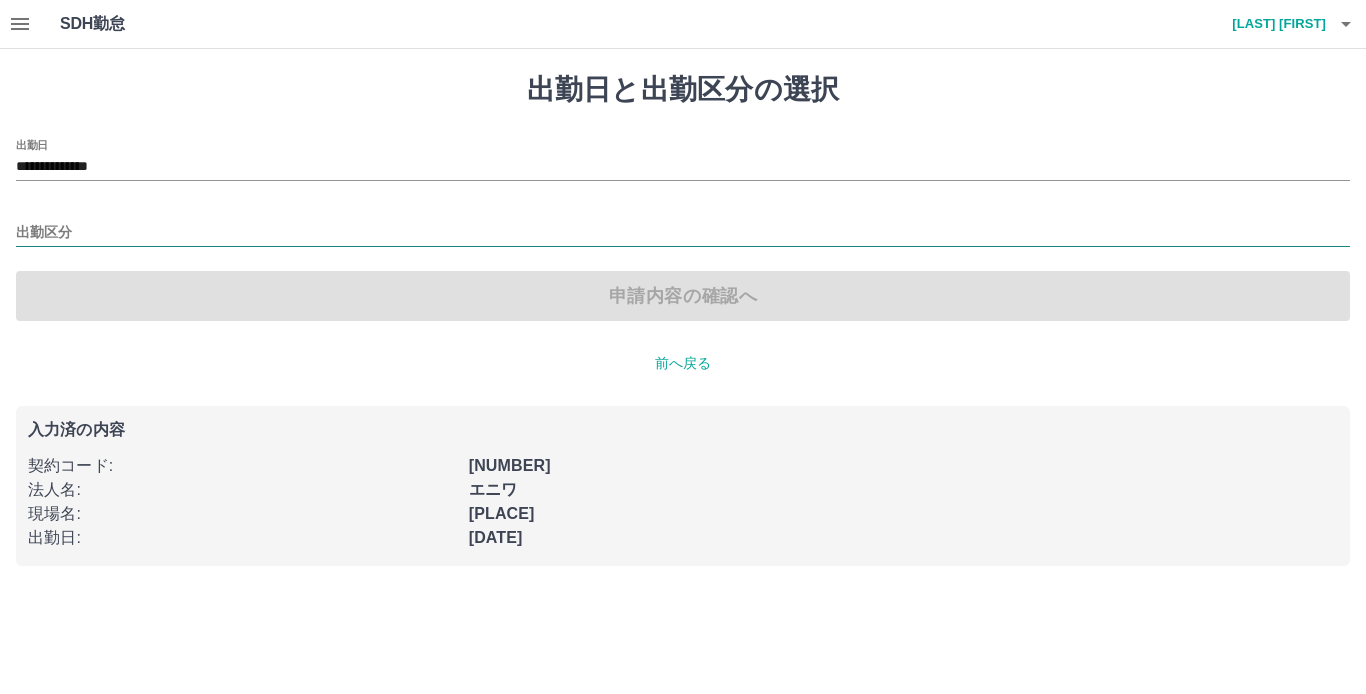 click on "出勤区分" at bounding box center [683, 233] 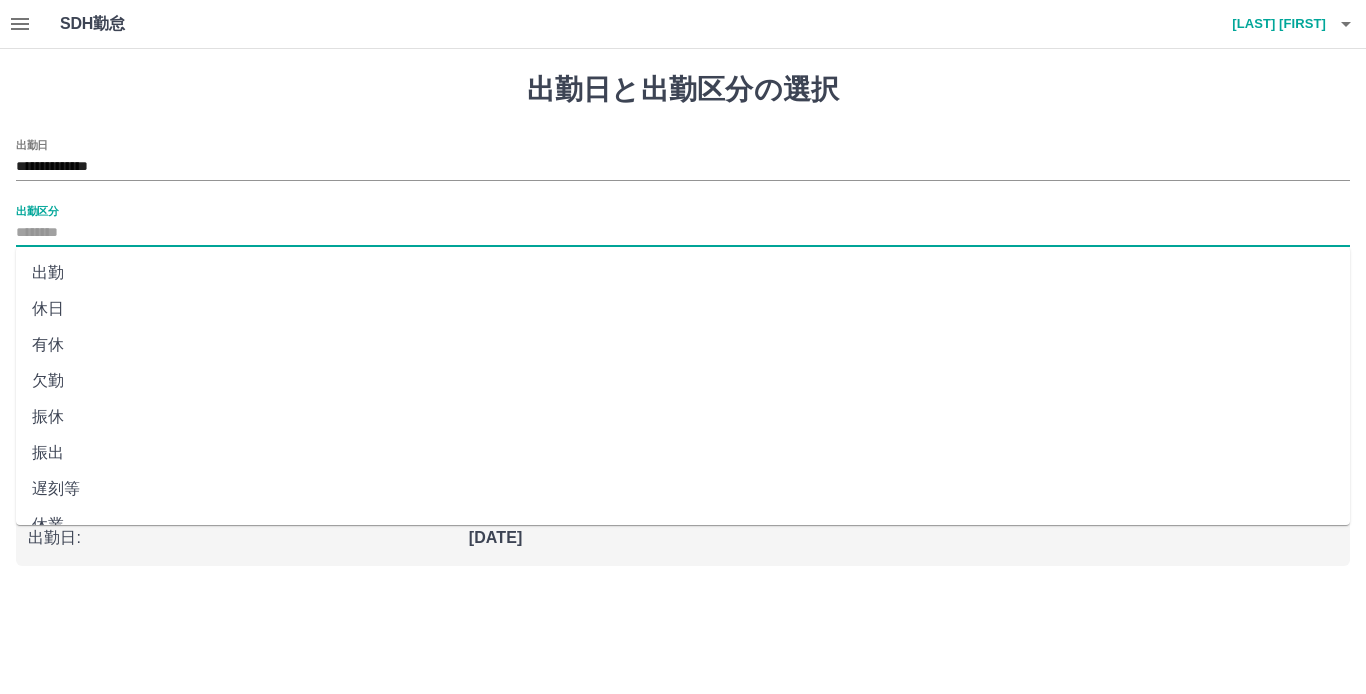 click on "出勤" at bounding box center [683, 273] 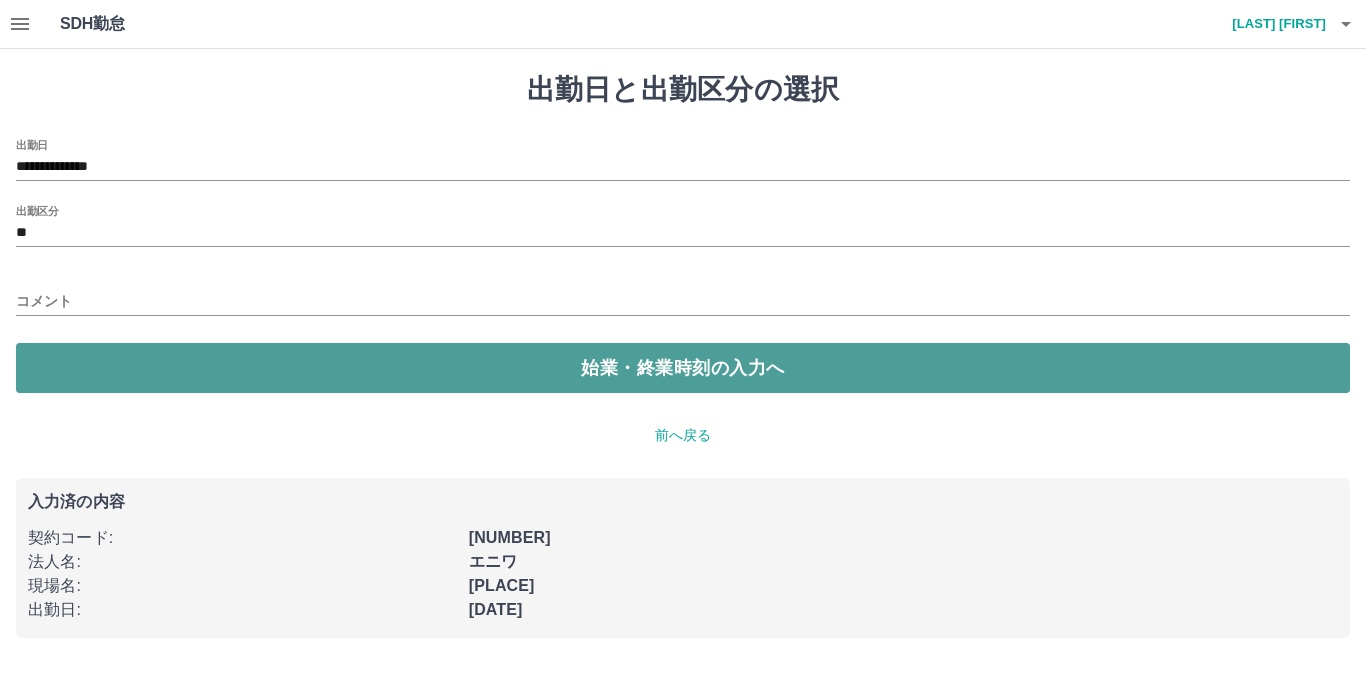 click on "始業・終業時刻の入力へ" at bounding box center (683, 368) 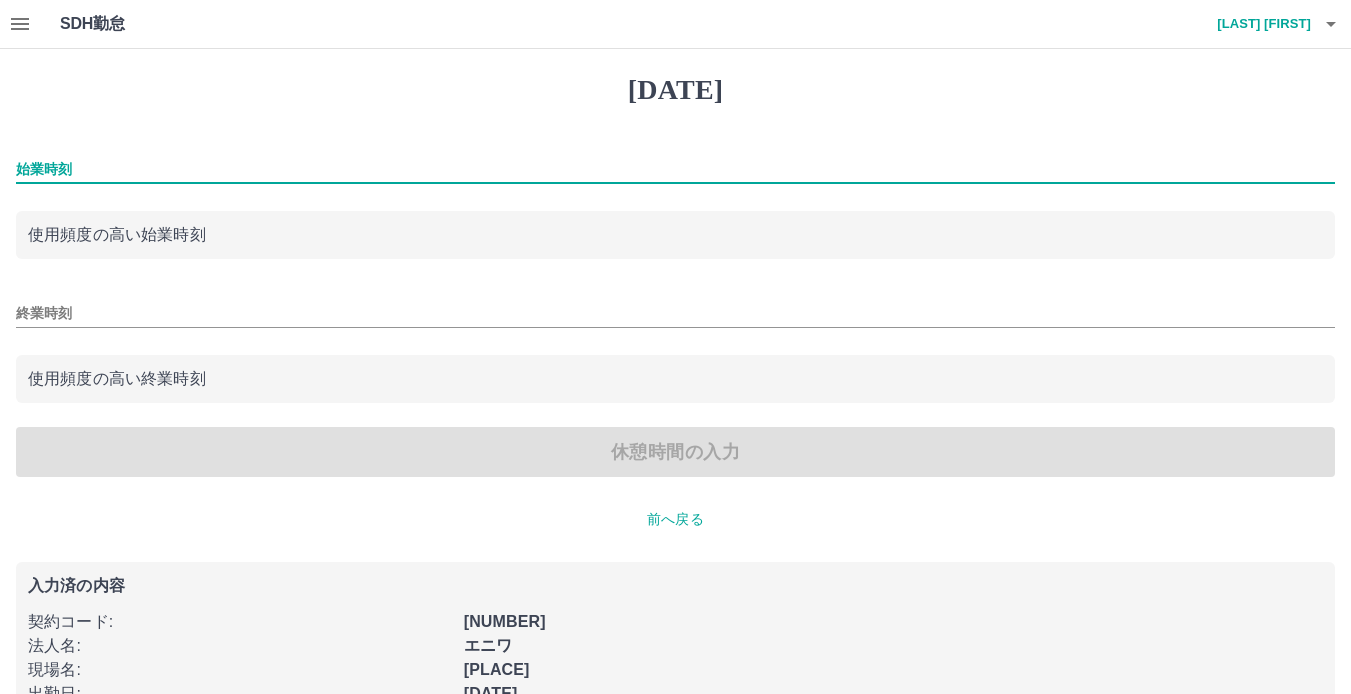click on "始業時刻" at bounding box center (675, 169) 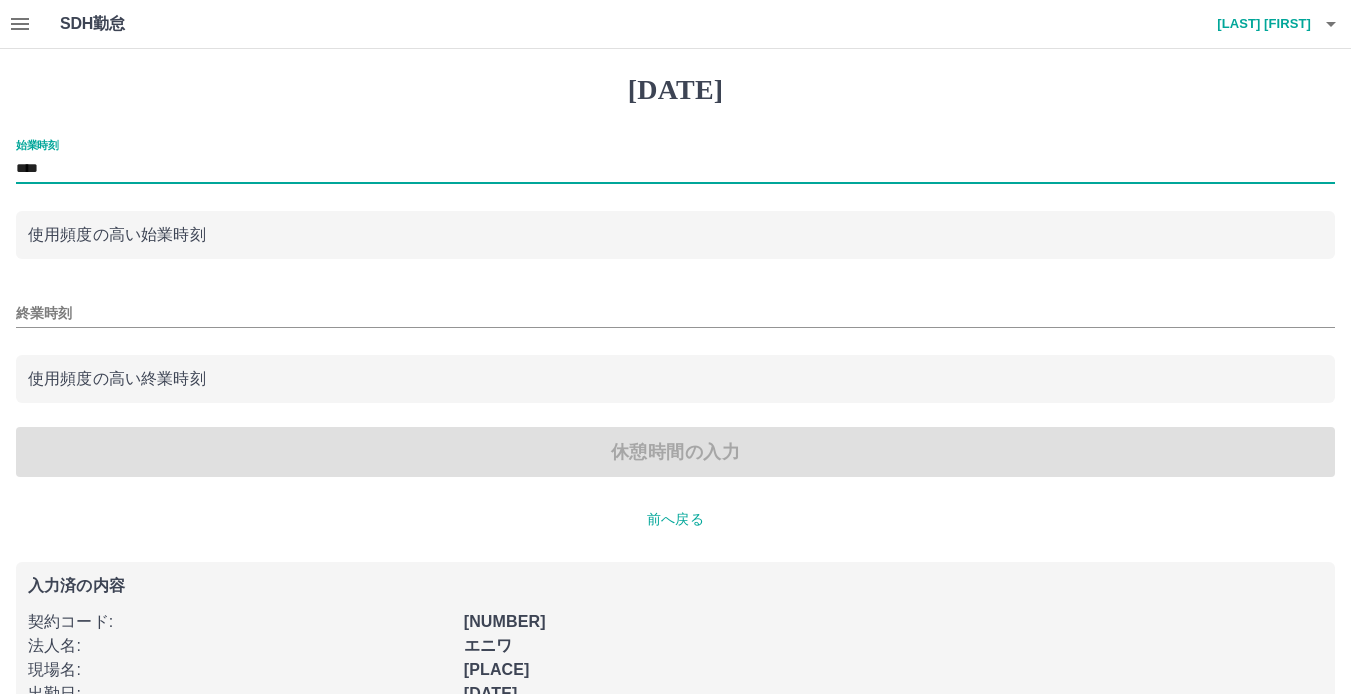 click on "終業時刻" at bounding box center [675, 313] 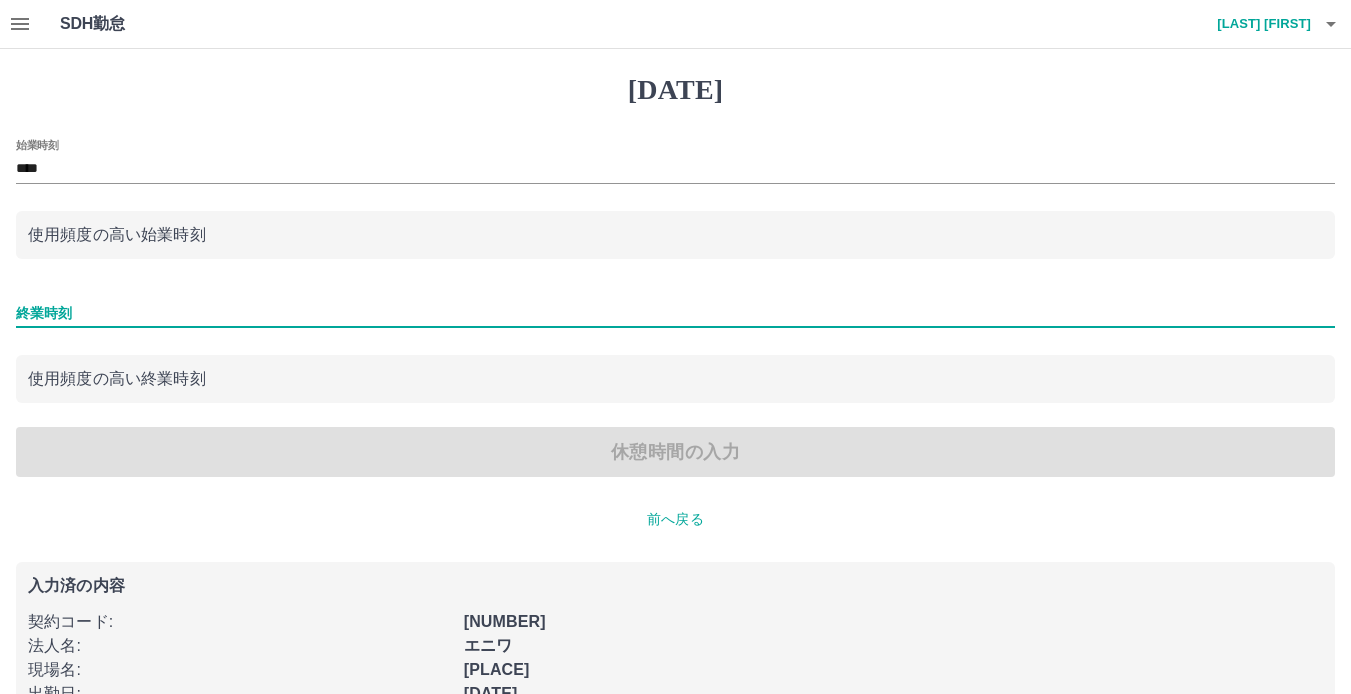 type on "****" 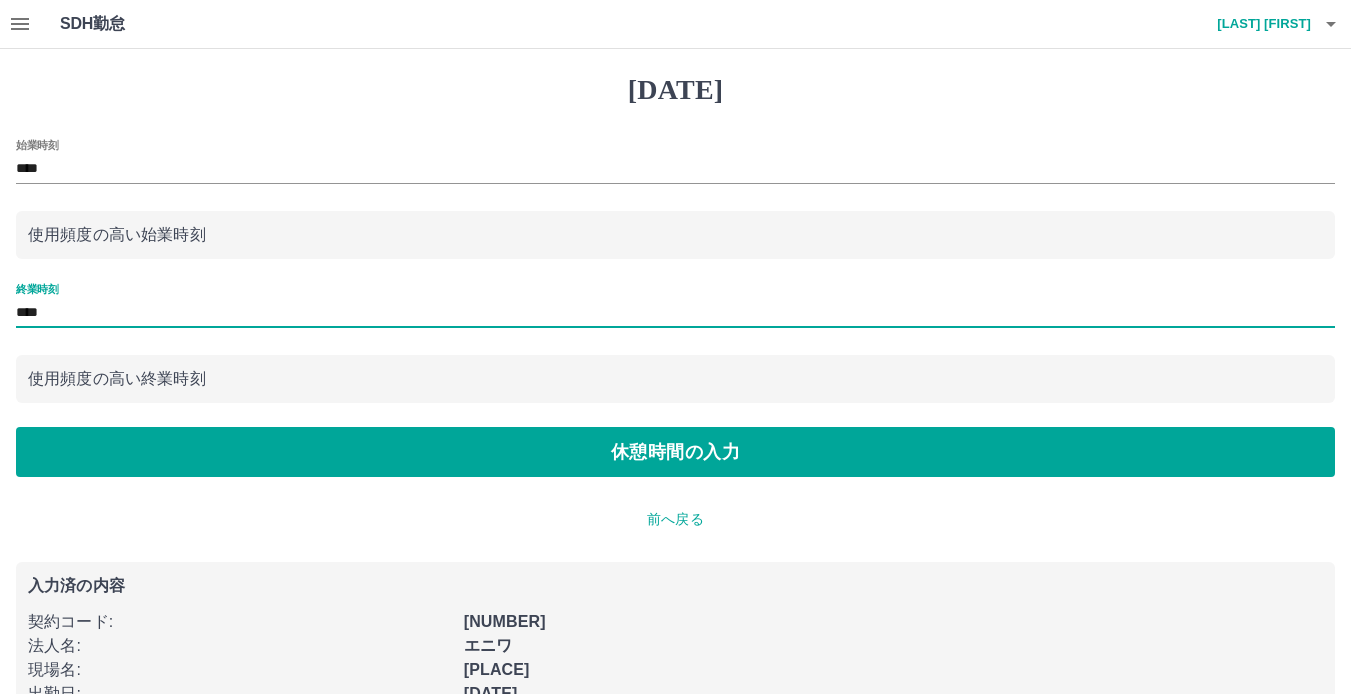 click on "休憩時間の入力" at bounding box center (675, 452) 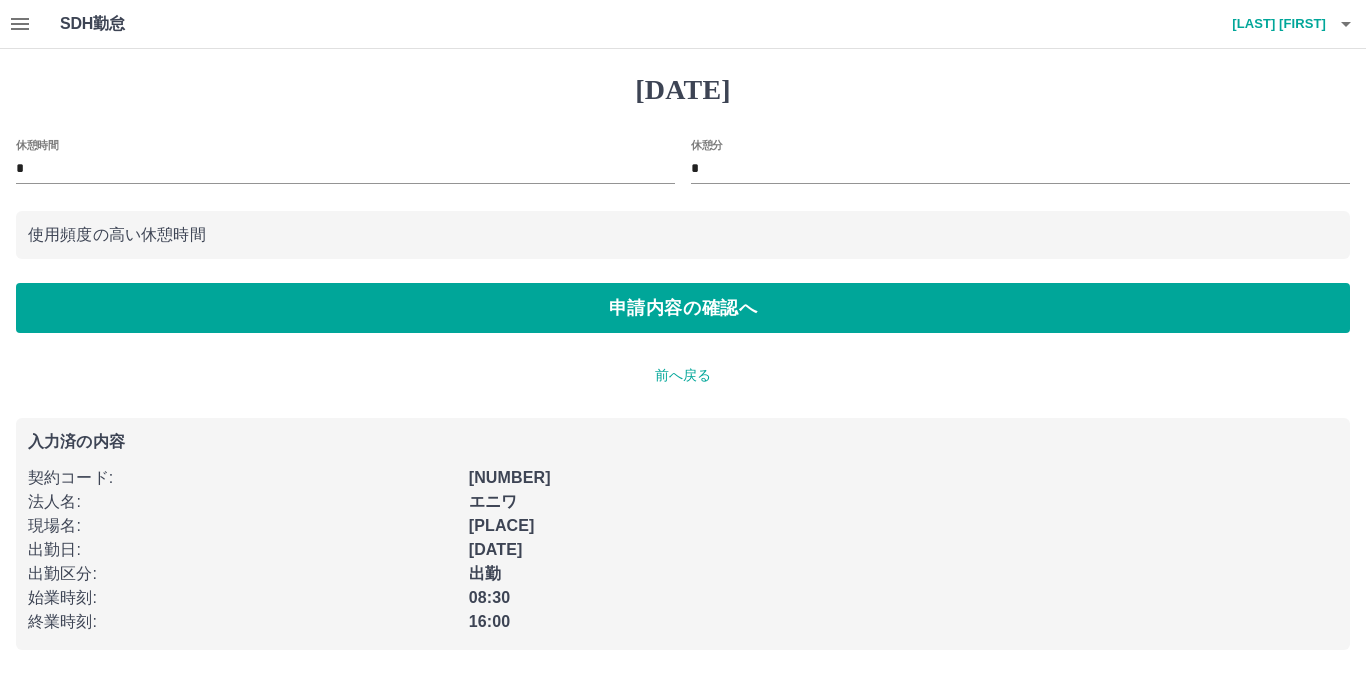 click on "*" at bounding box center [1020, 169] 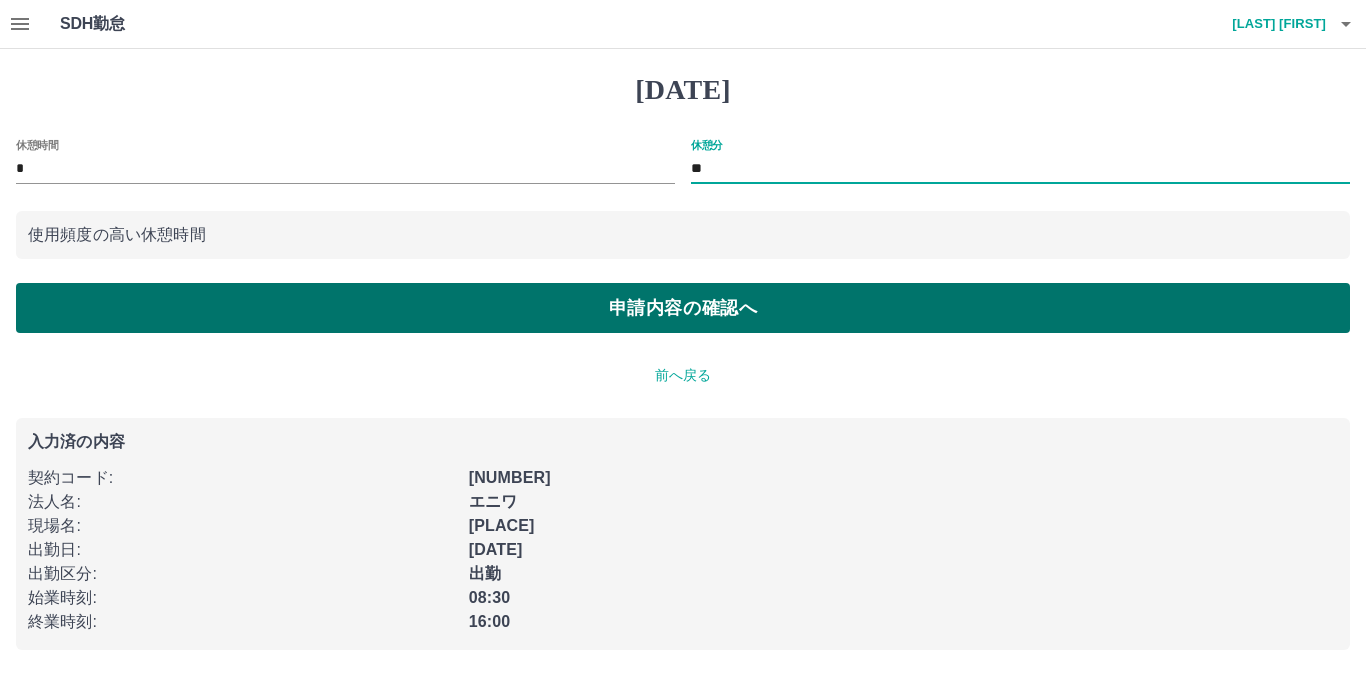 type on "**" 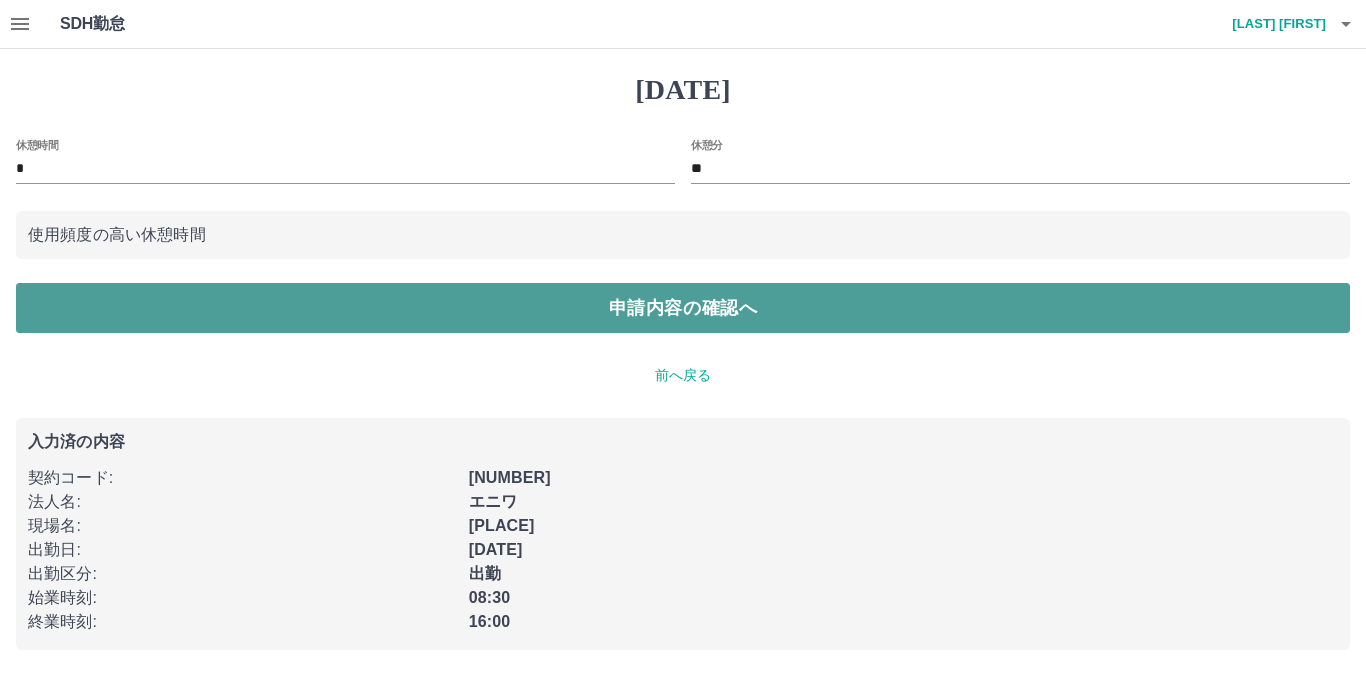 click on "申請内容の確認へ" at bounding box center (683, 308) 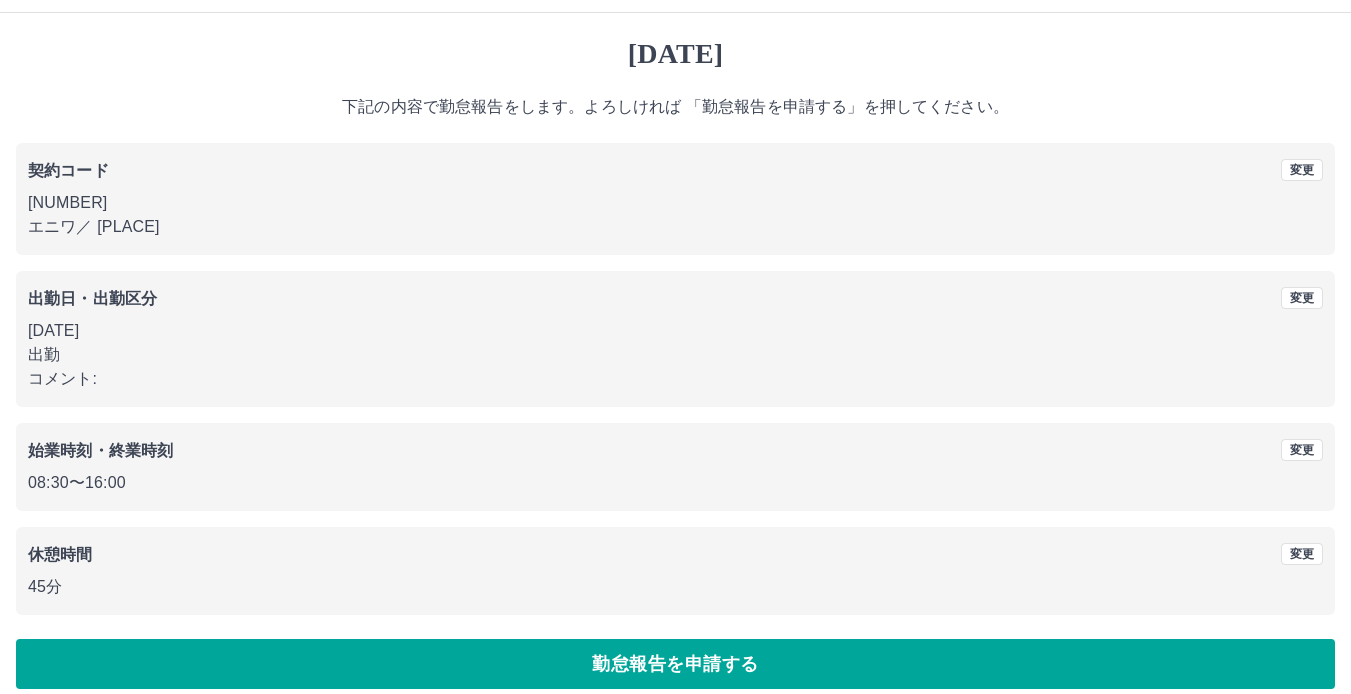 scroll, scrollTop: 55, scrollLeft: 0, axis: vertical 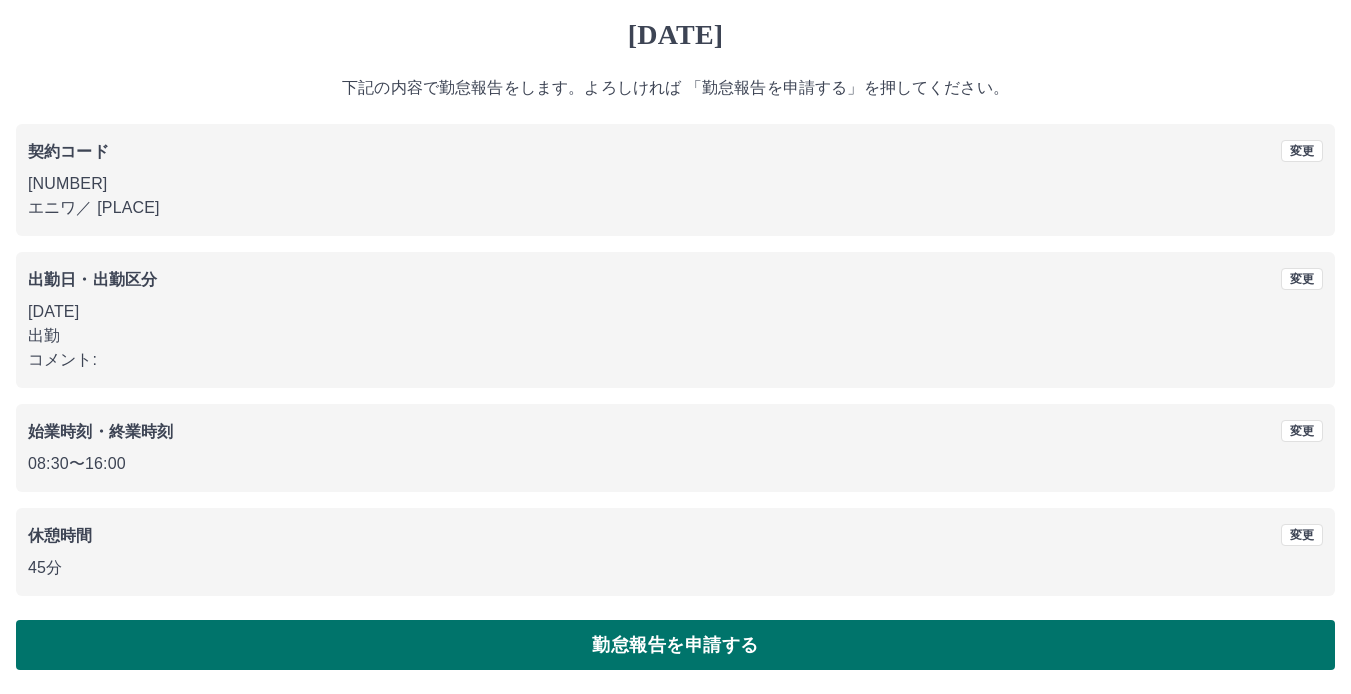 click on "勤怠報告を申請する" at bounding box center (675, 645) 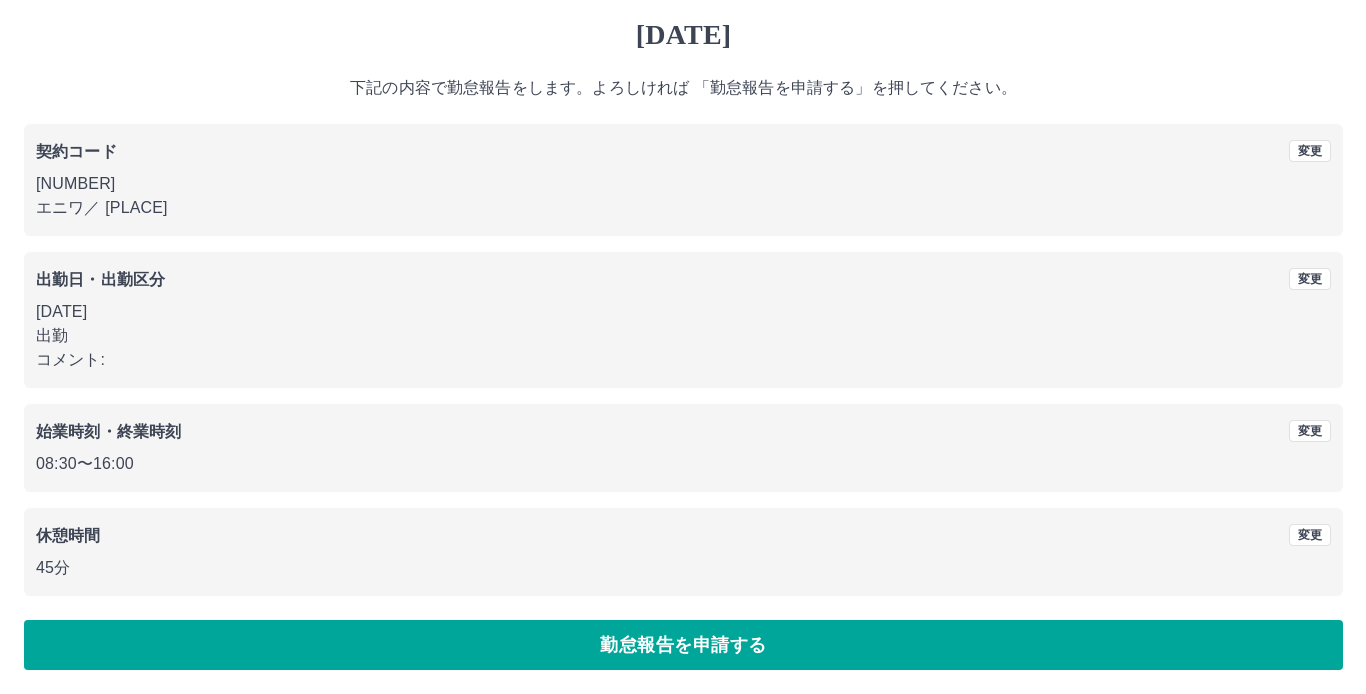 scroll, scrollTop: 0, scrollLeft: 0, axis: both 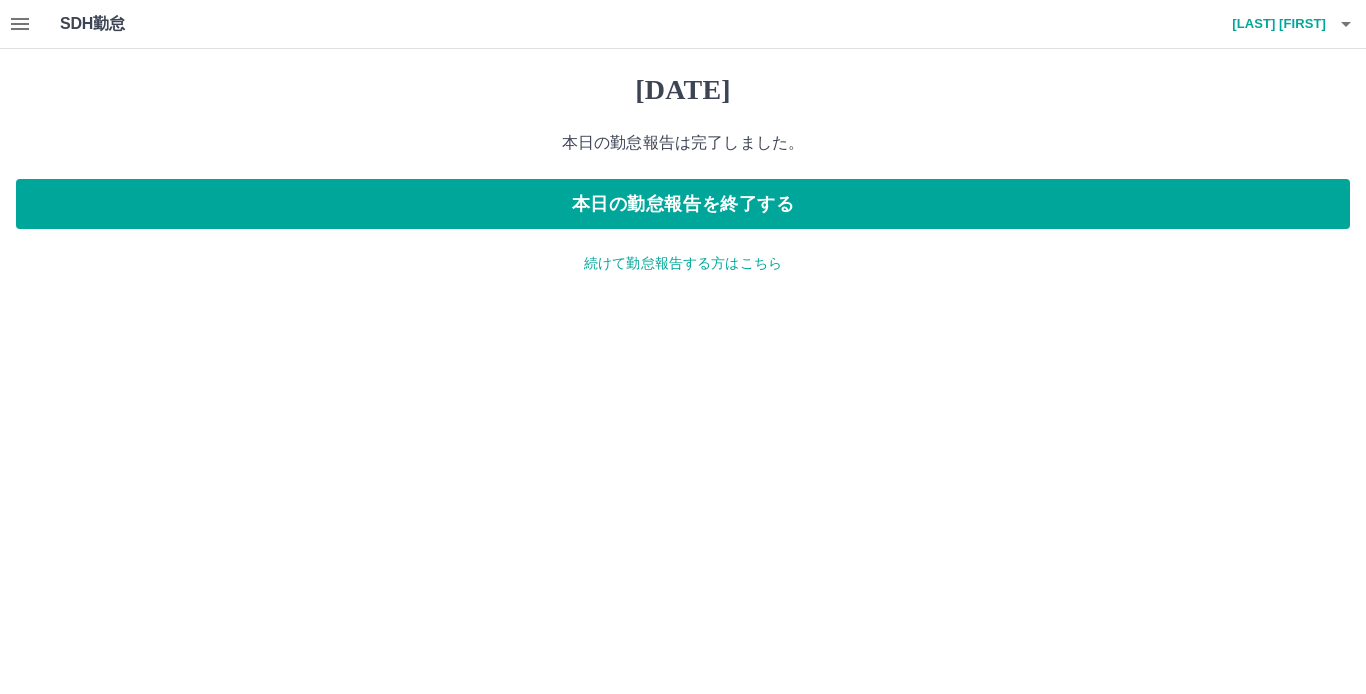 click at bounding box center [1346, 24] 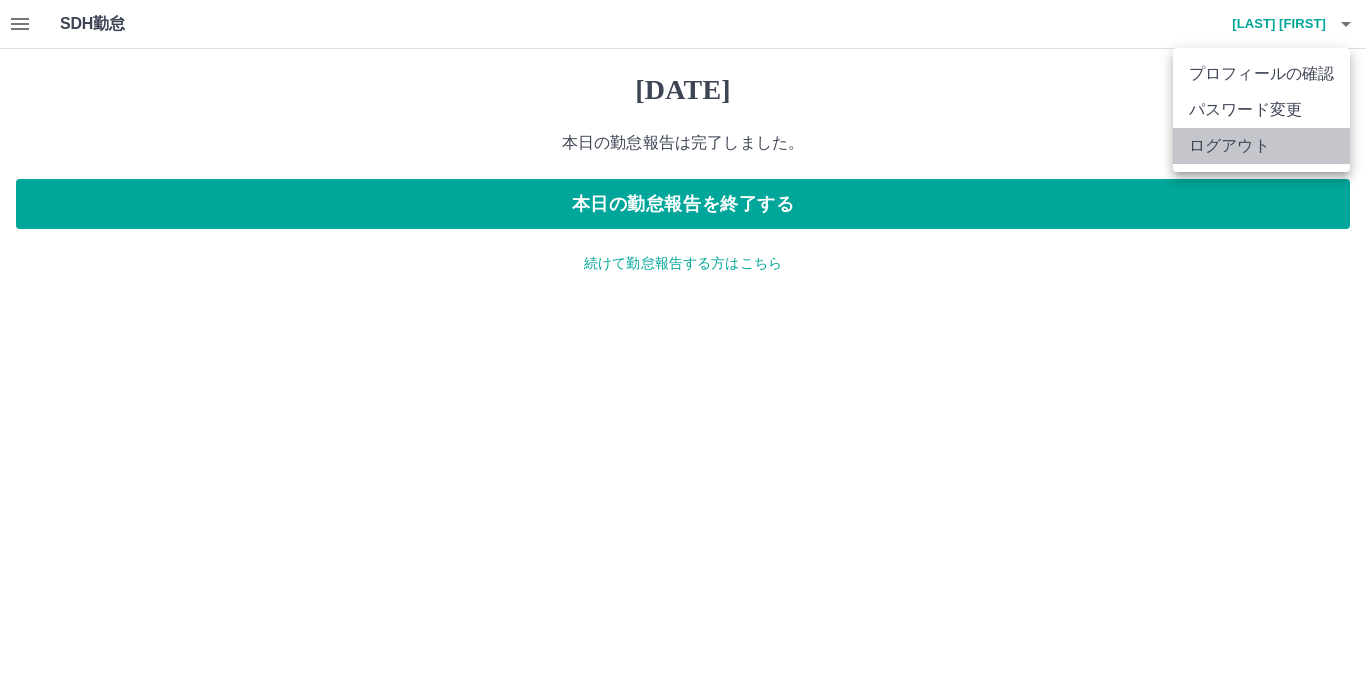 click on "ログアウト" at bounding box center (1261, 146) 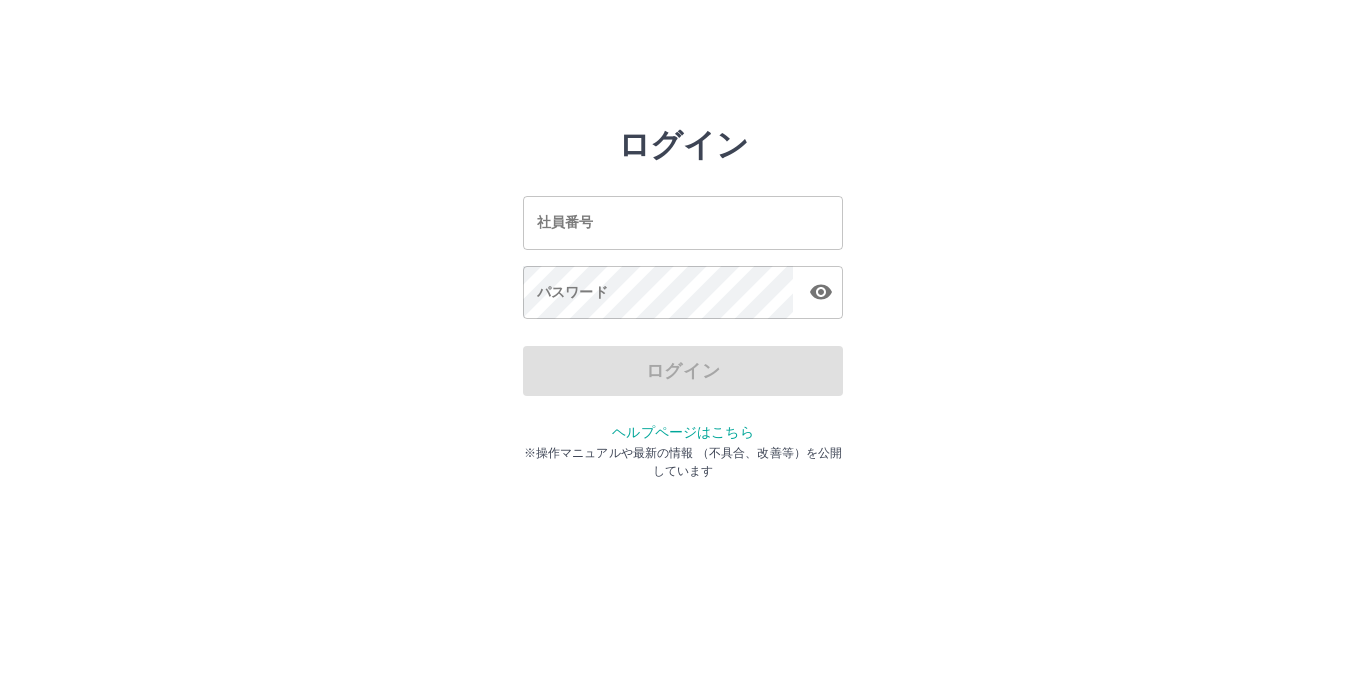 scroll, scrollTop: 0, scrollLeft: 0, axis: both 